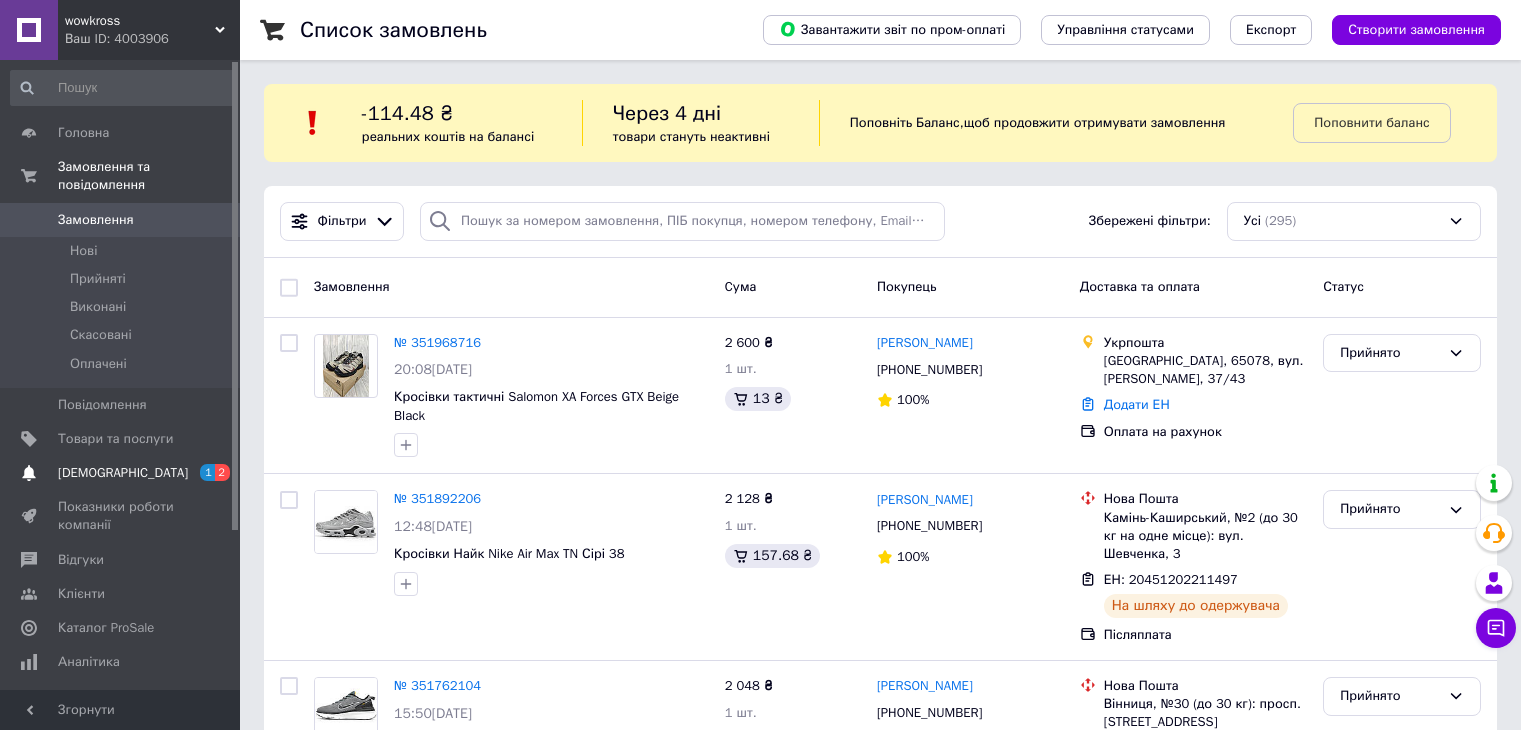scroll, scrollTop: 0, scrollLeft: 0, axis: both 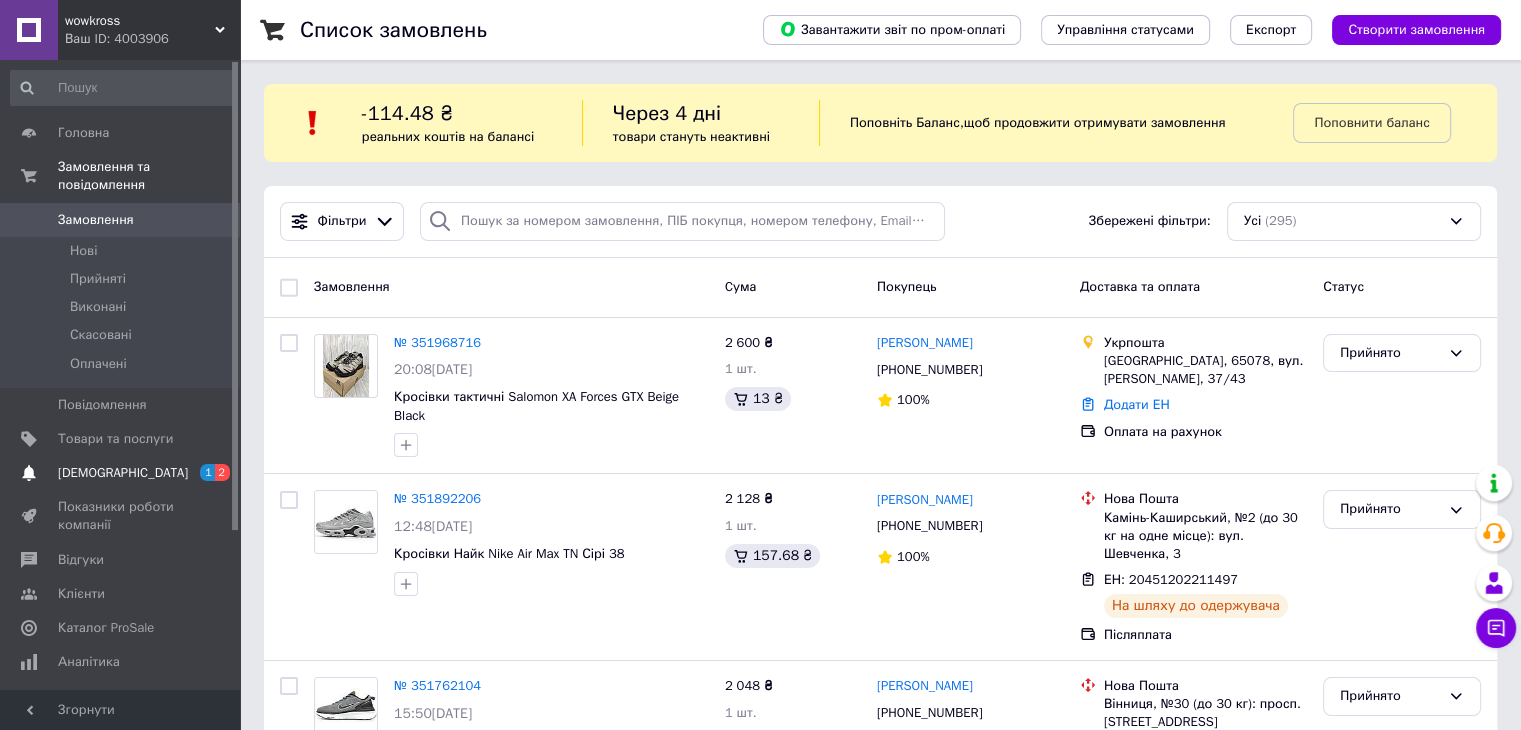 click on "[DEMOGRAPHIC_DATA]" at bounding box center [123, 473] 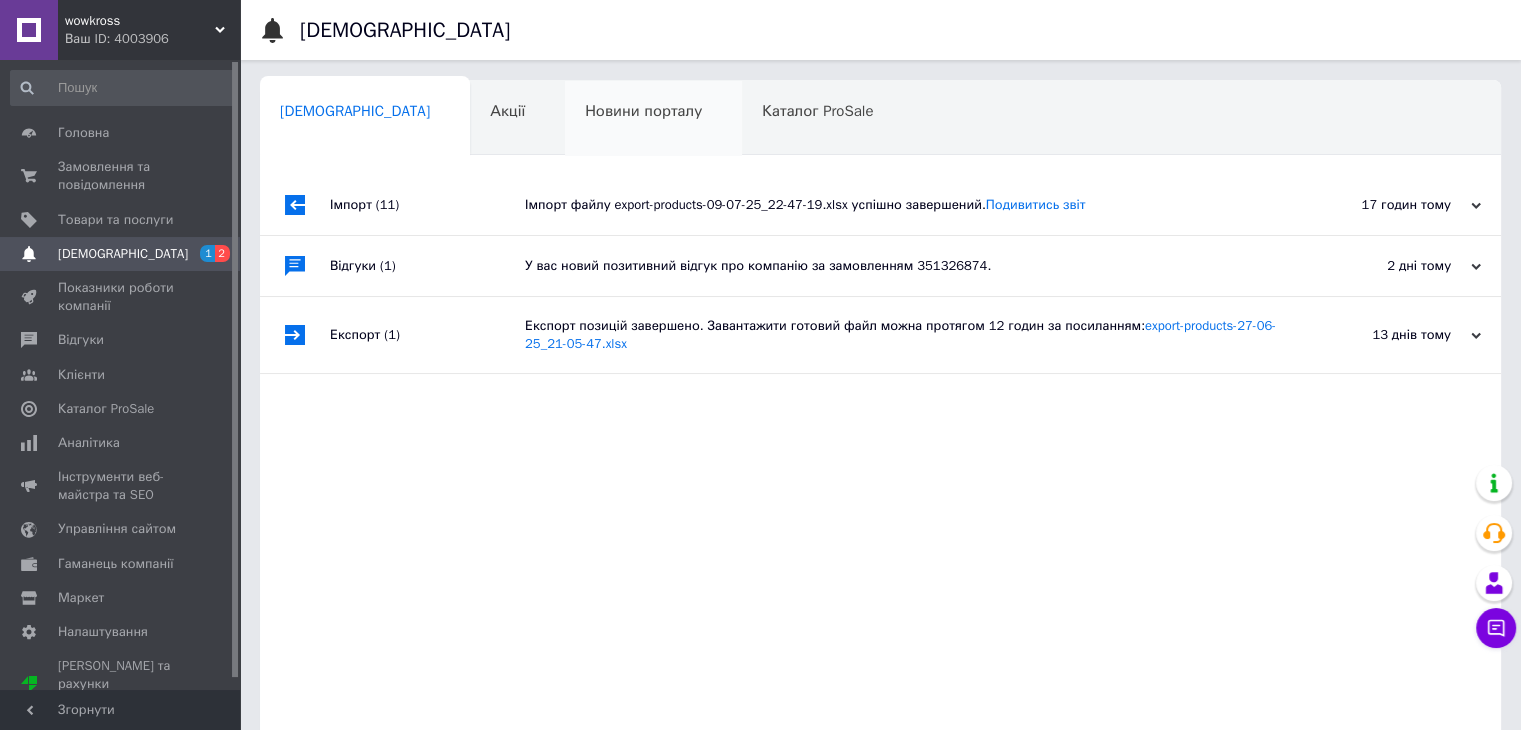click on "Новини порталу" at bounding box center [643, 111] 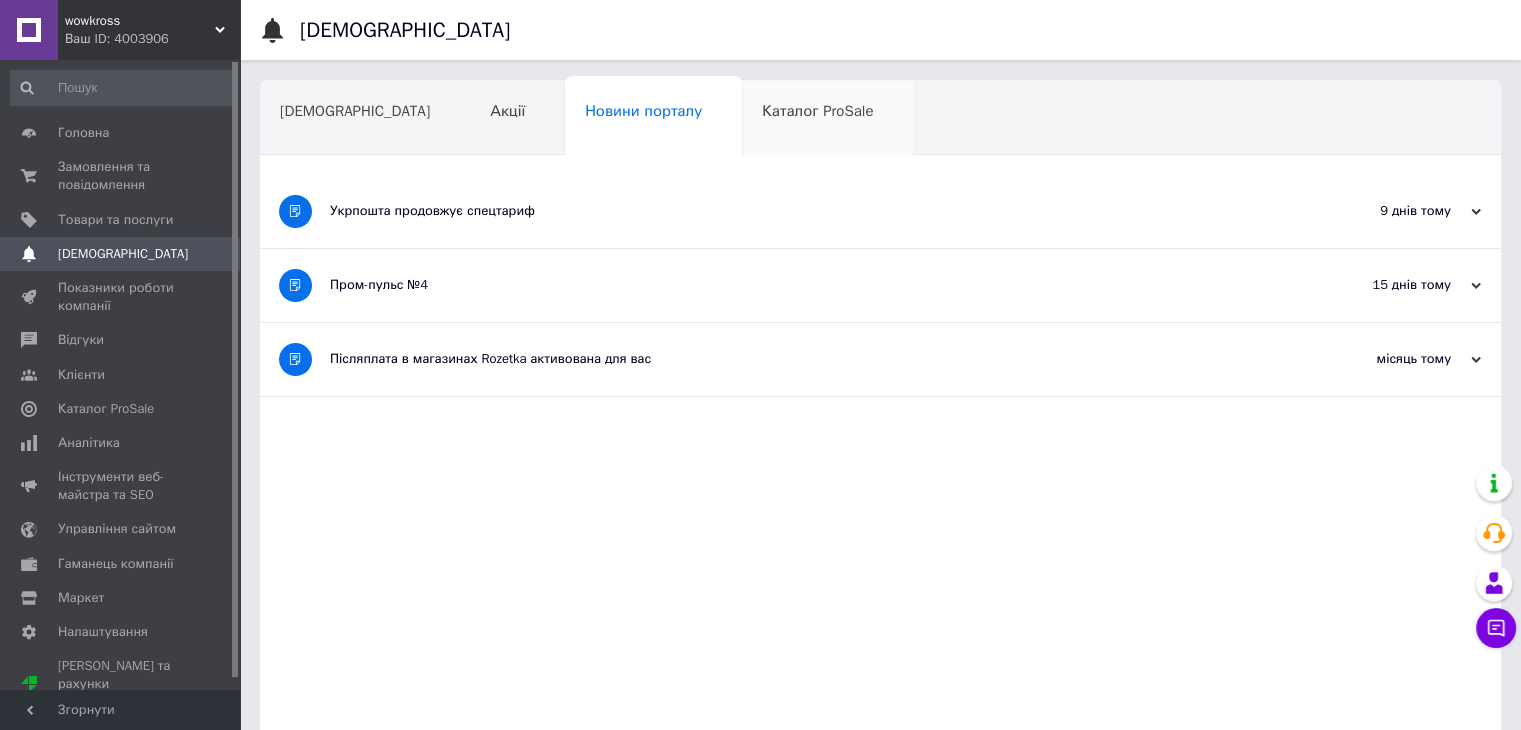 click on "Каталог ProSale" at bounding box center (827, 119) 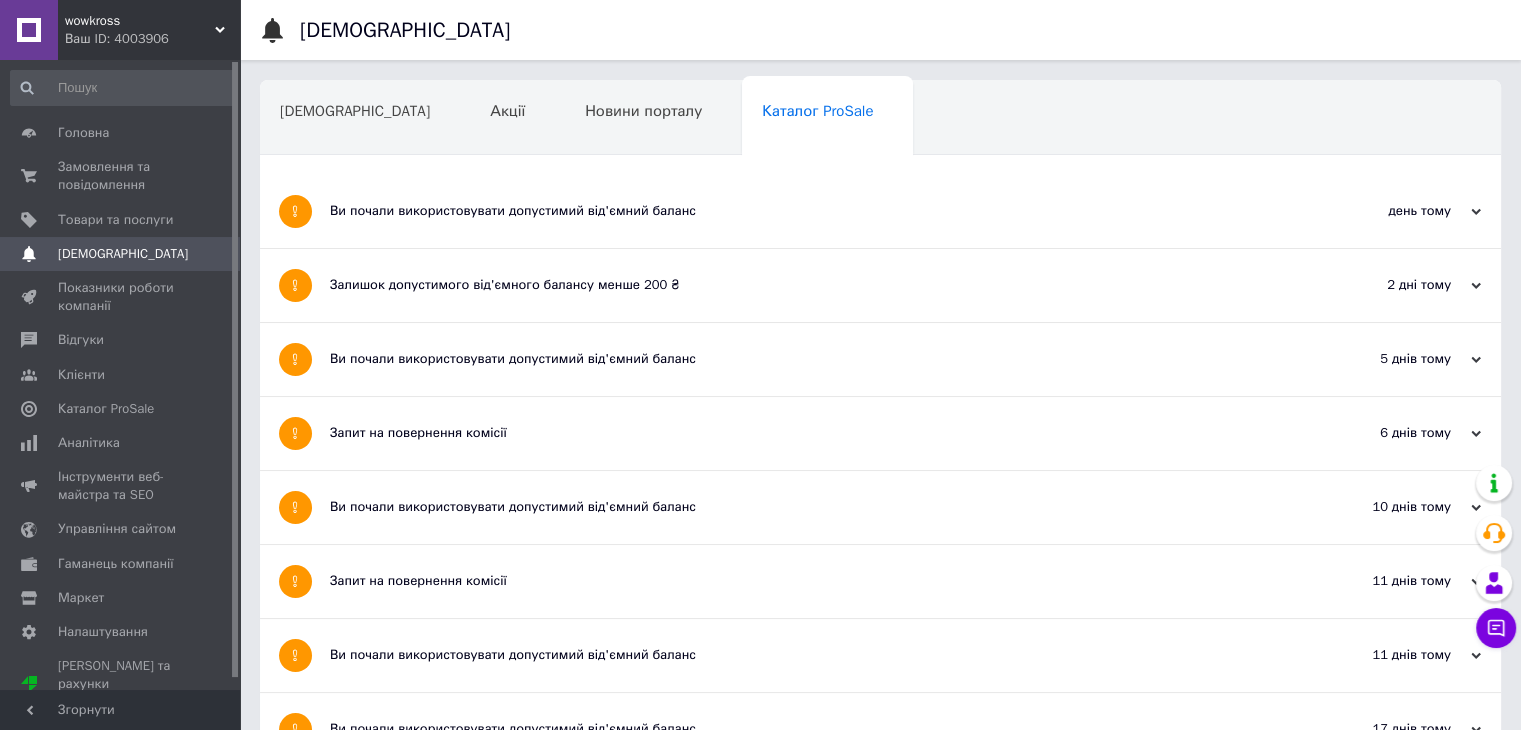click on "Навчання та заходи" at bounding box center [351, 187] 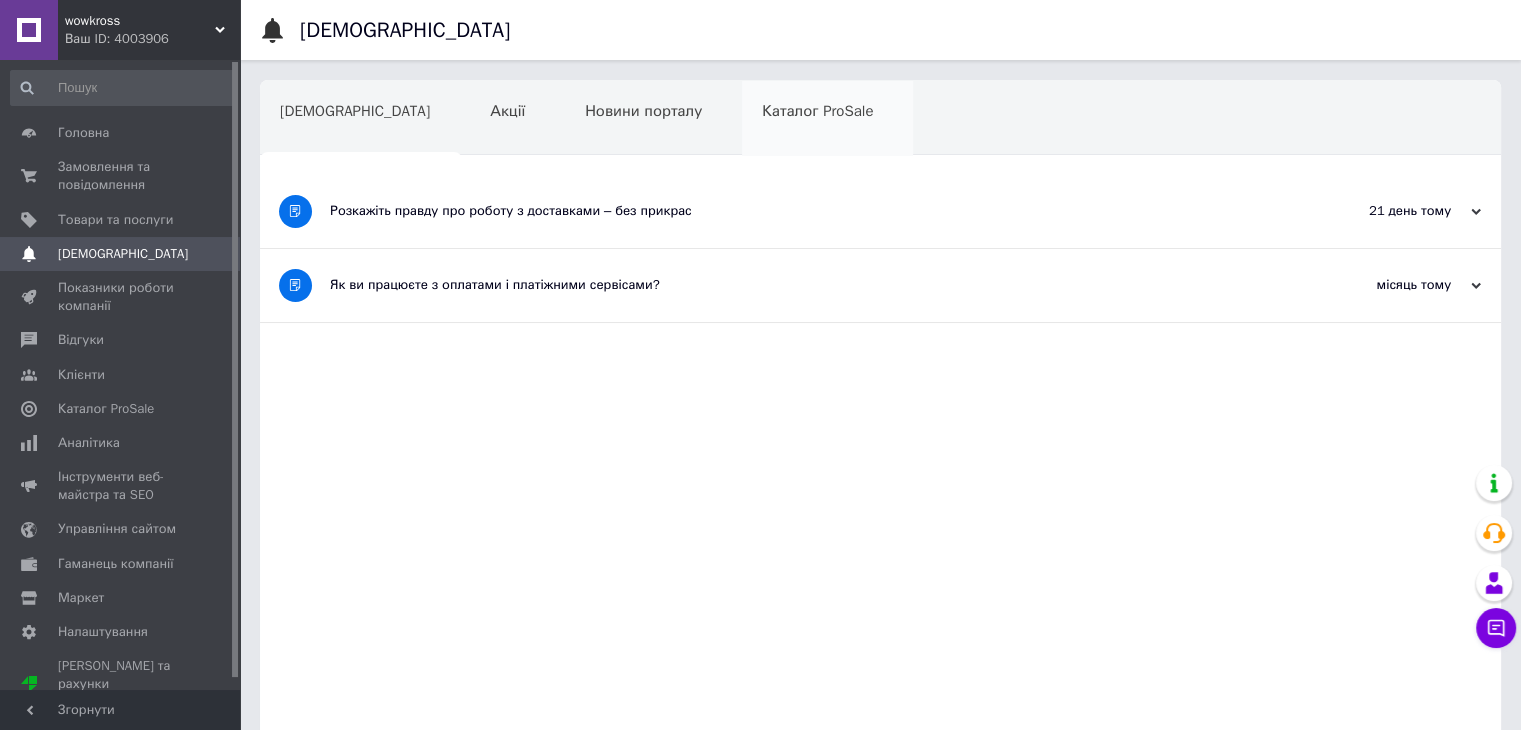 click on "Каталог ProSale" at bounding box center [827, 119] 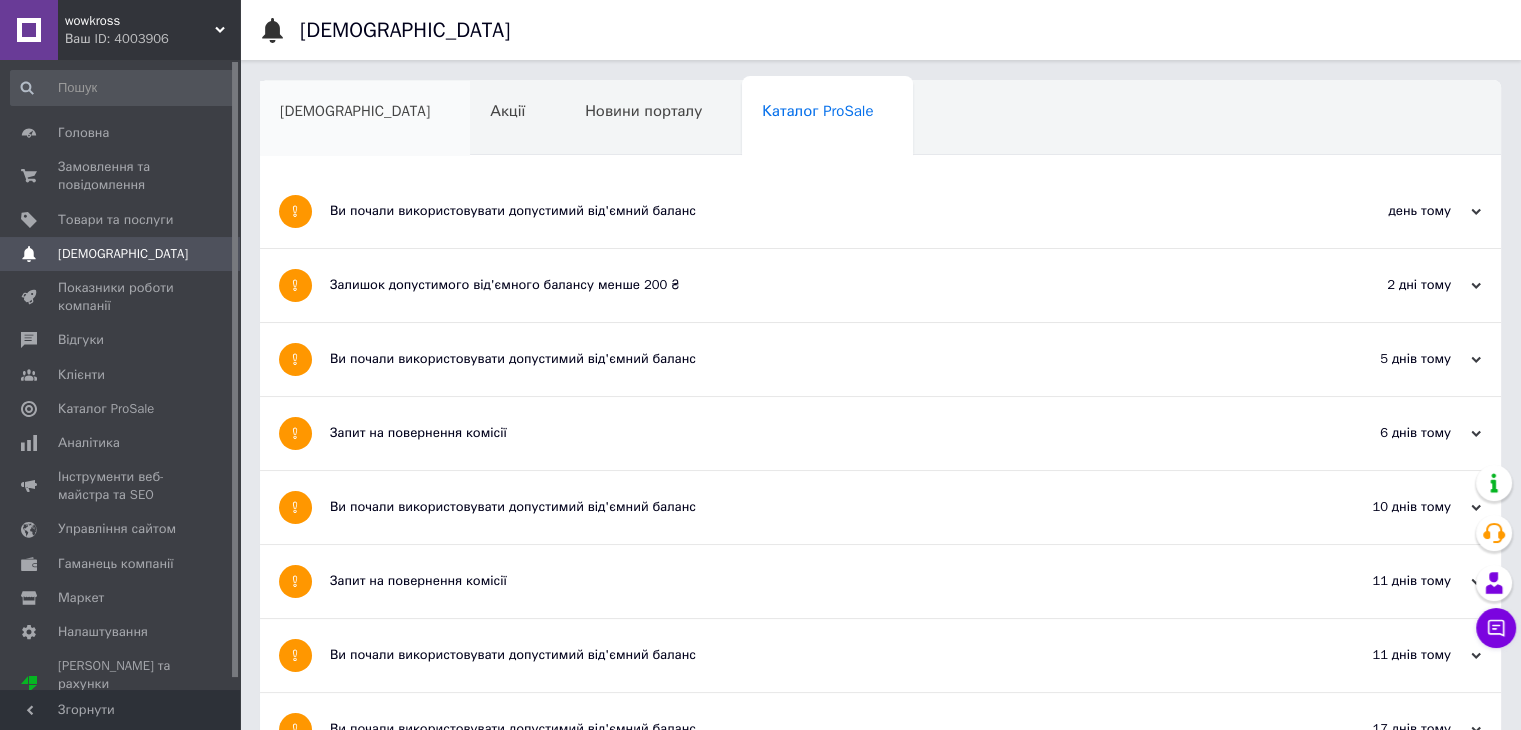 click on "[DEMOGRAPHIC_DATA]" at bounding box center [365, 119] 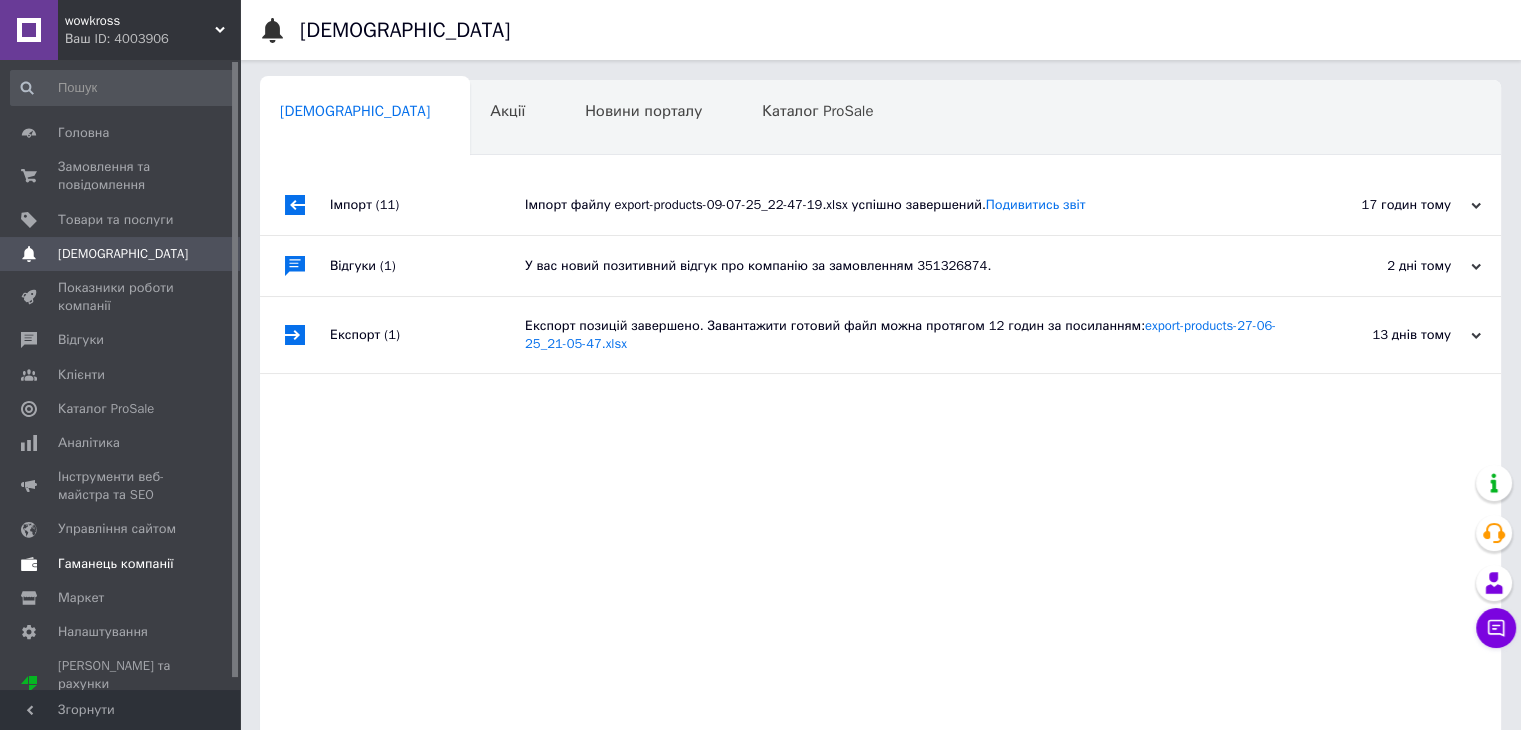 click on "Гаманець компанії" at bounding box center (116, 564) 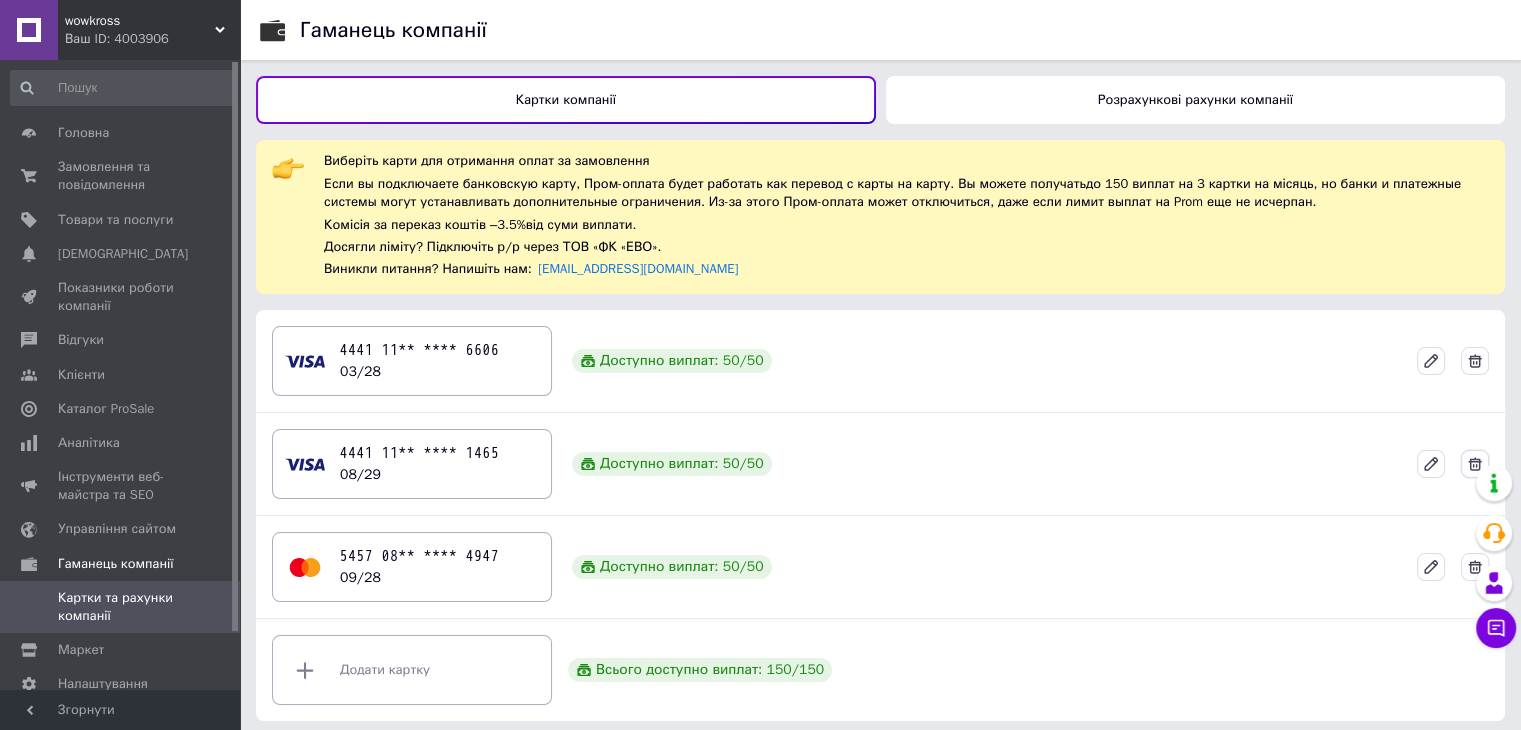click 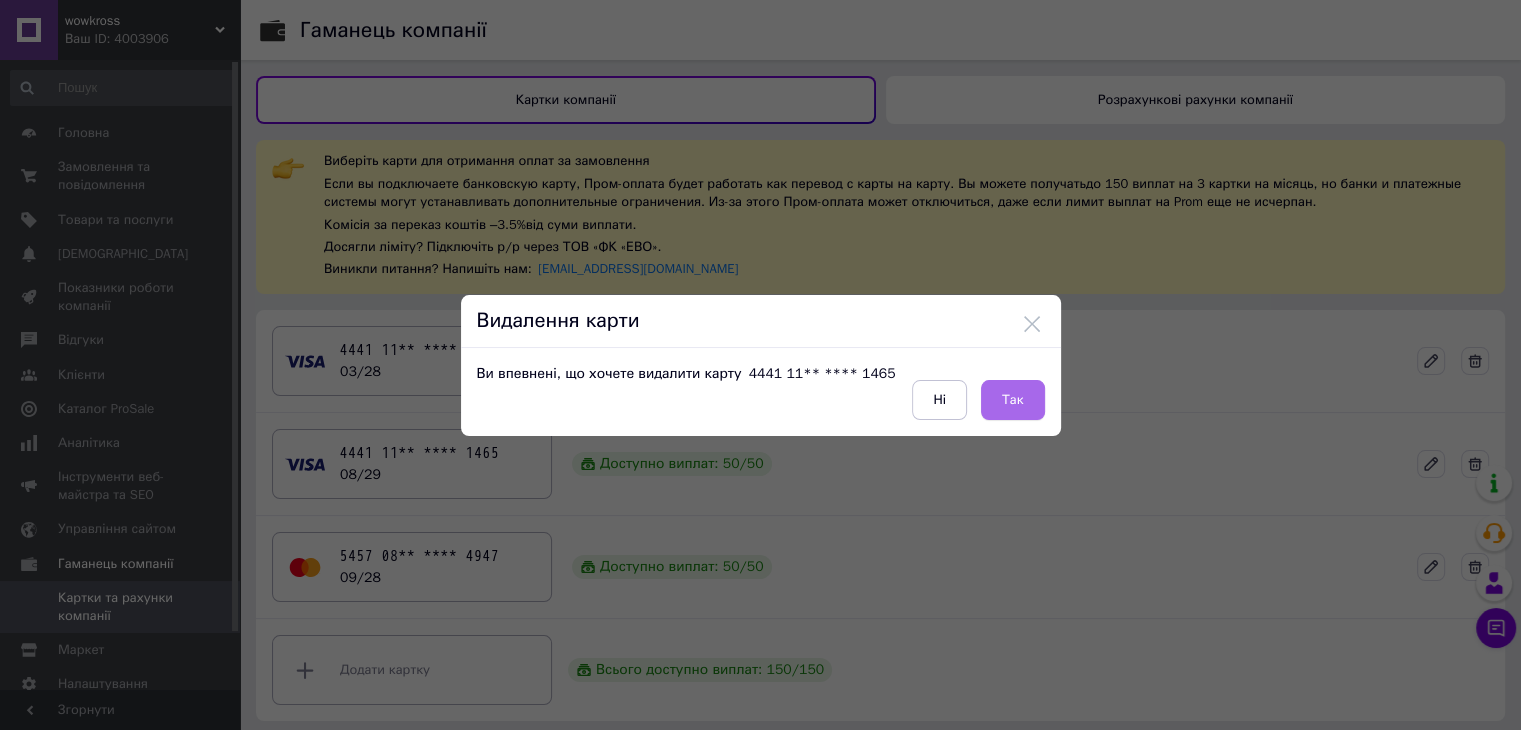 click on "Так" at bounding box center (1013, 400) 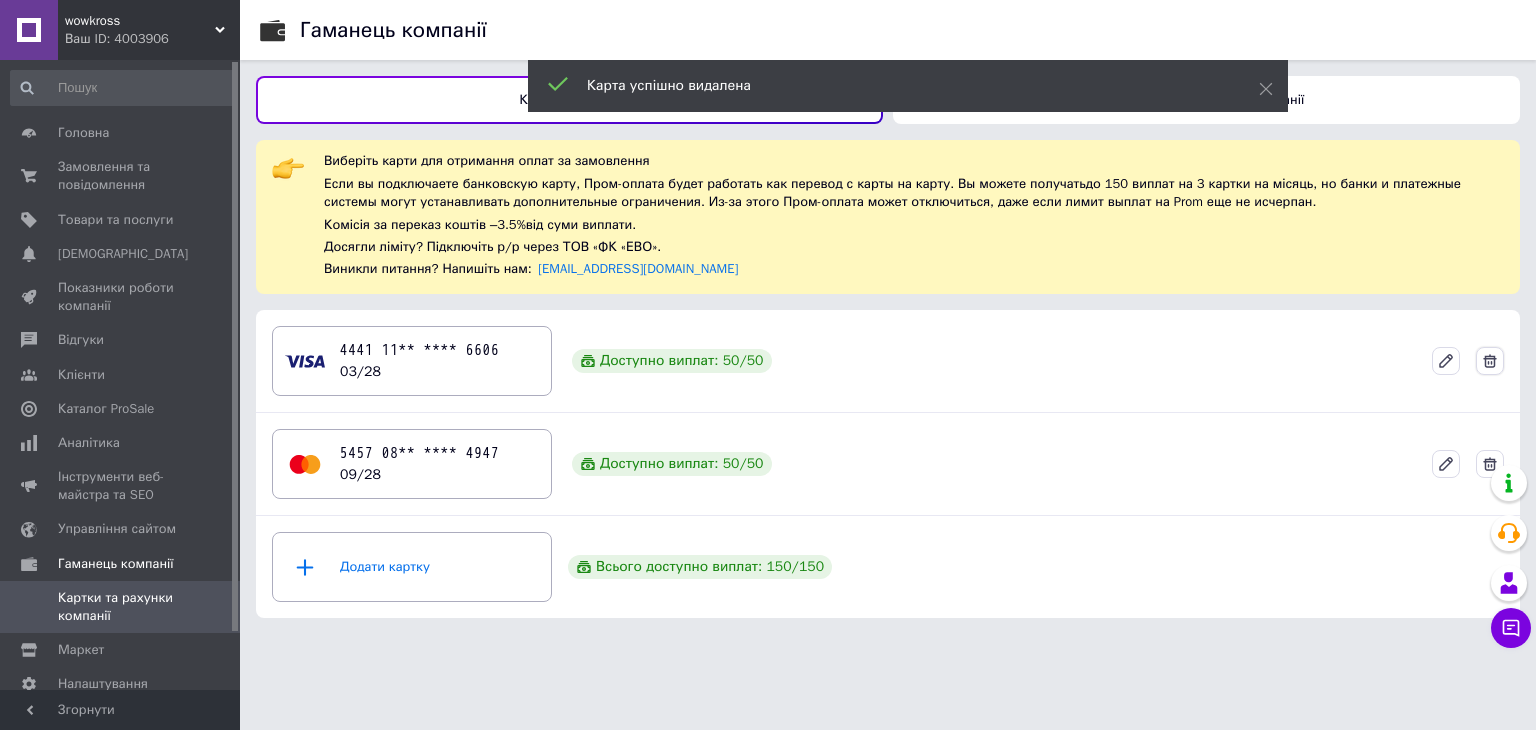 click 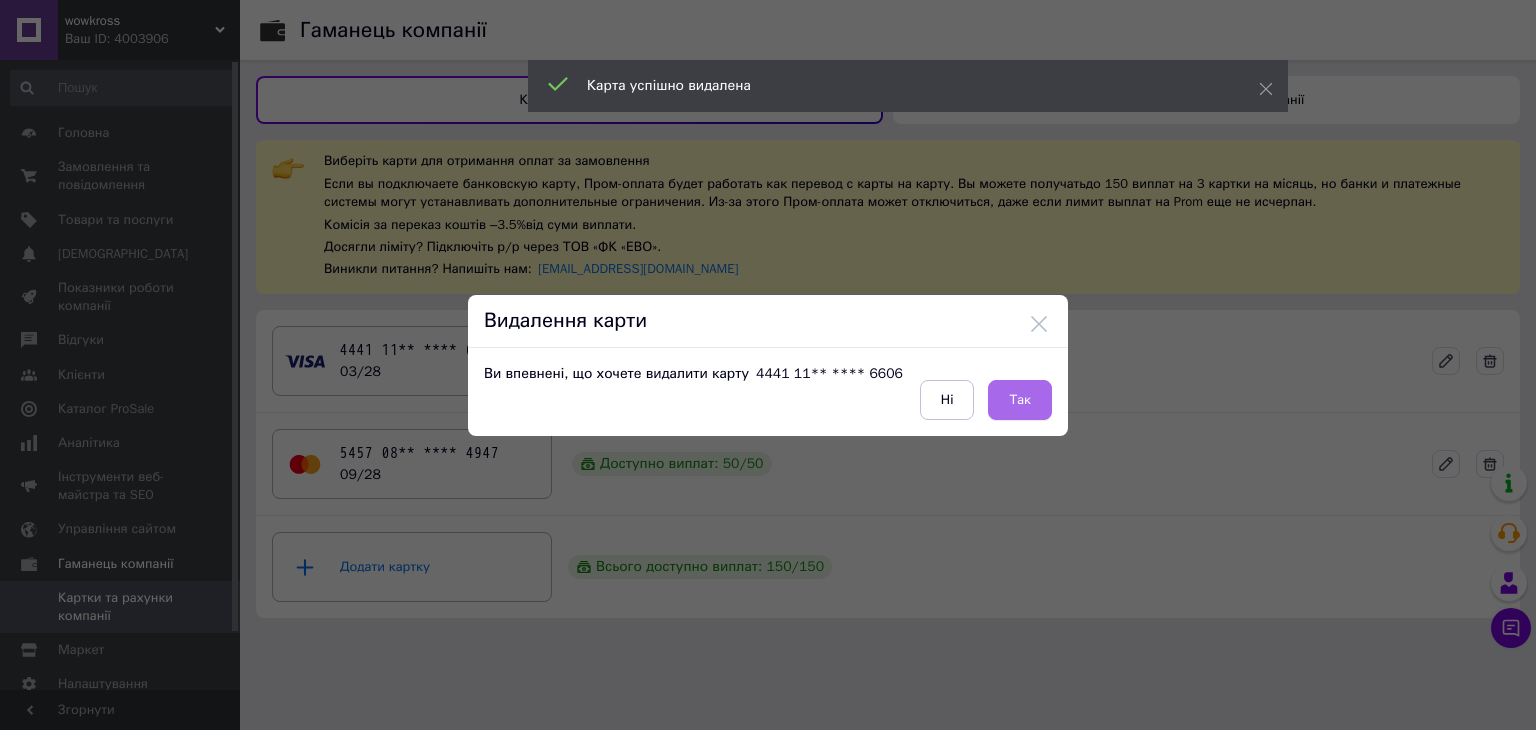 click on "Так" at bounding box center (1020, 400) 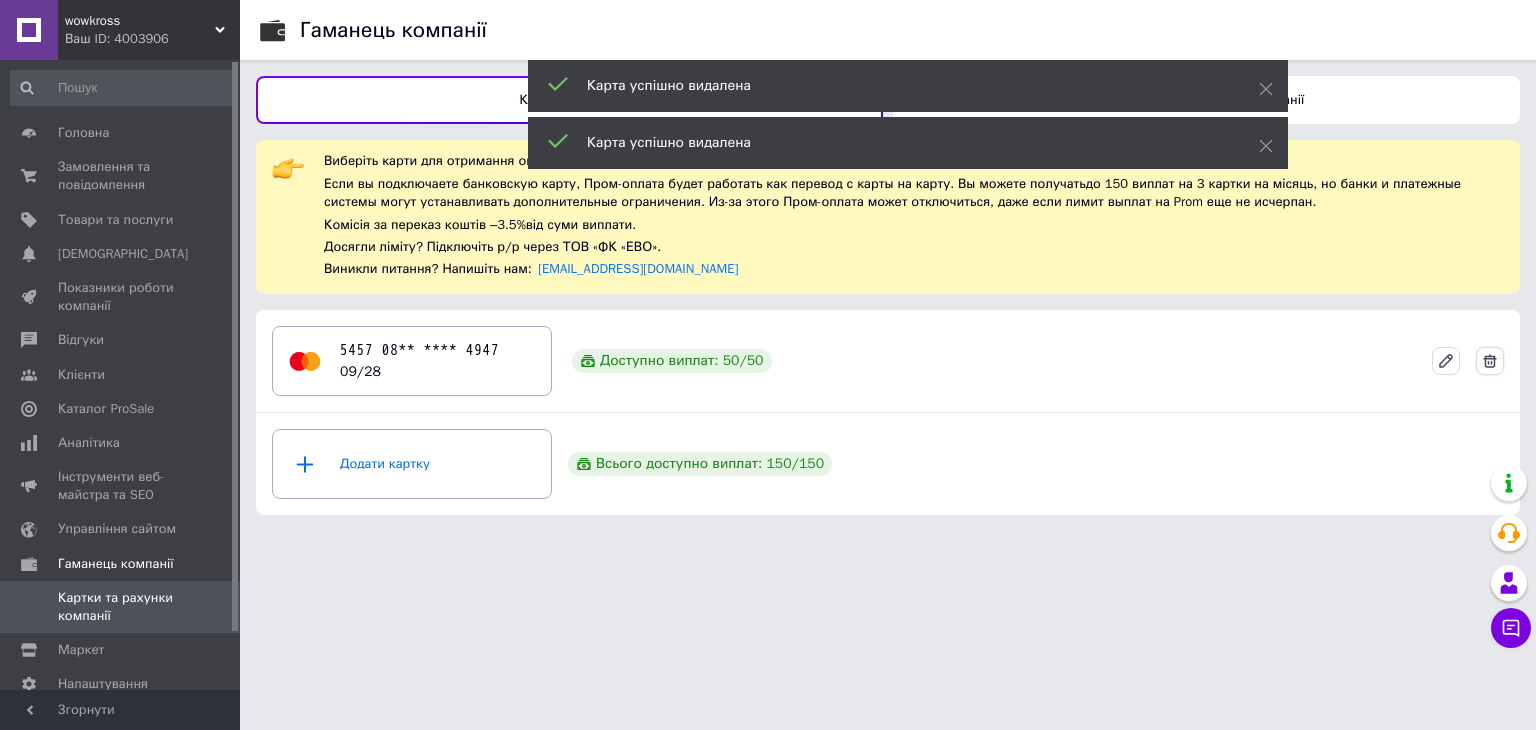 click at bounding box center (1490, 361) 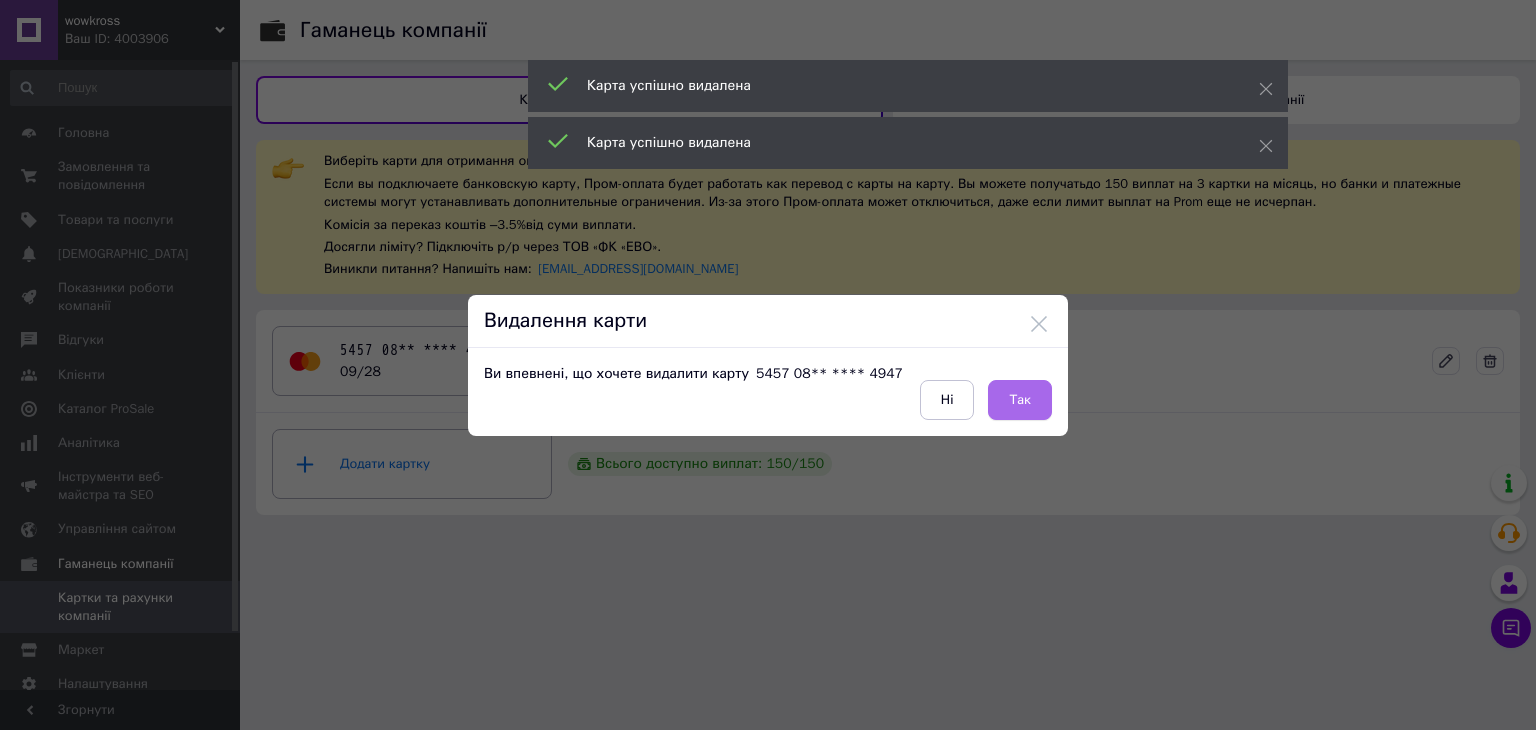 click on "Так" at bounding box center (1020, 400) 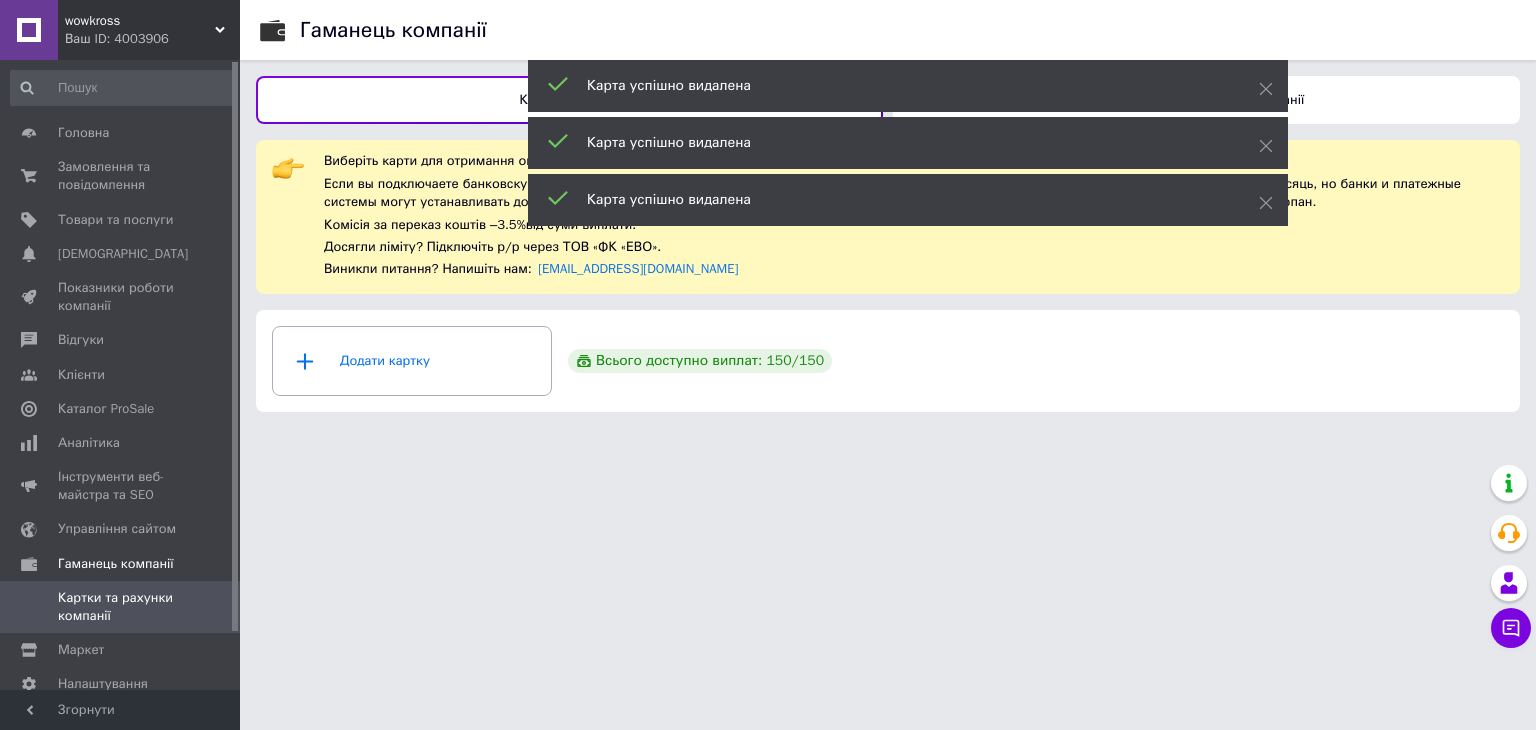 click on "Розрахункові рахунки компанії" at bounding box center (1206, 100) 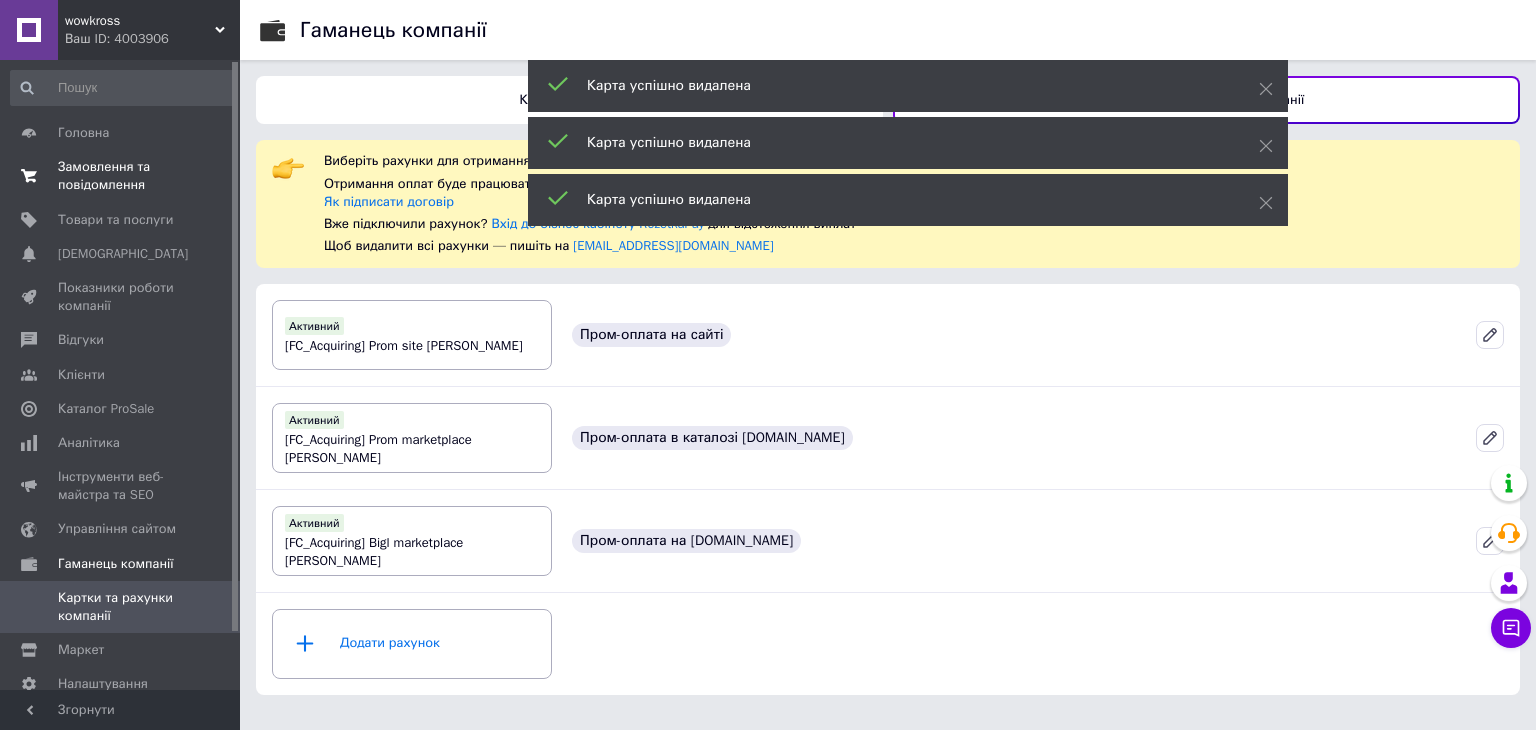 click on "Замовлення та повідомлення" at bounding box center [121, 176] 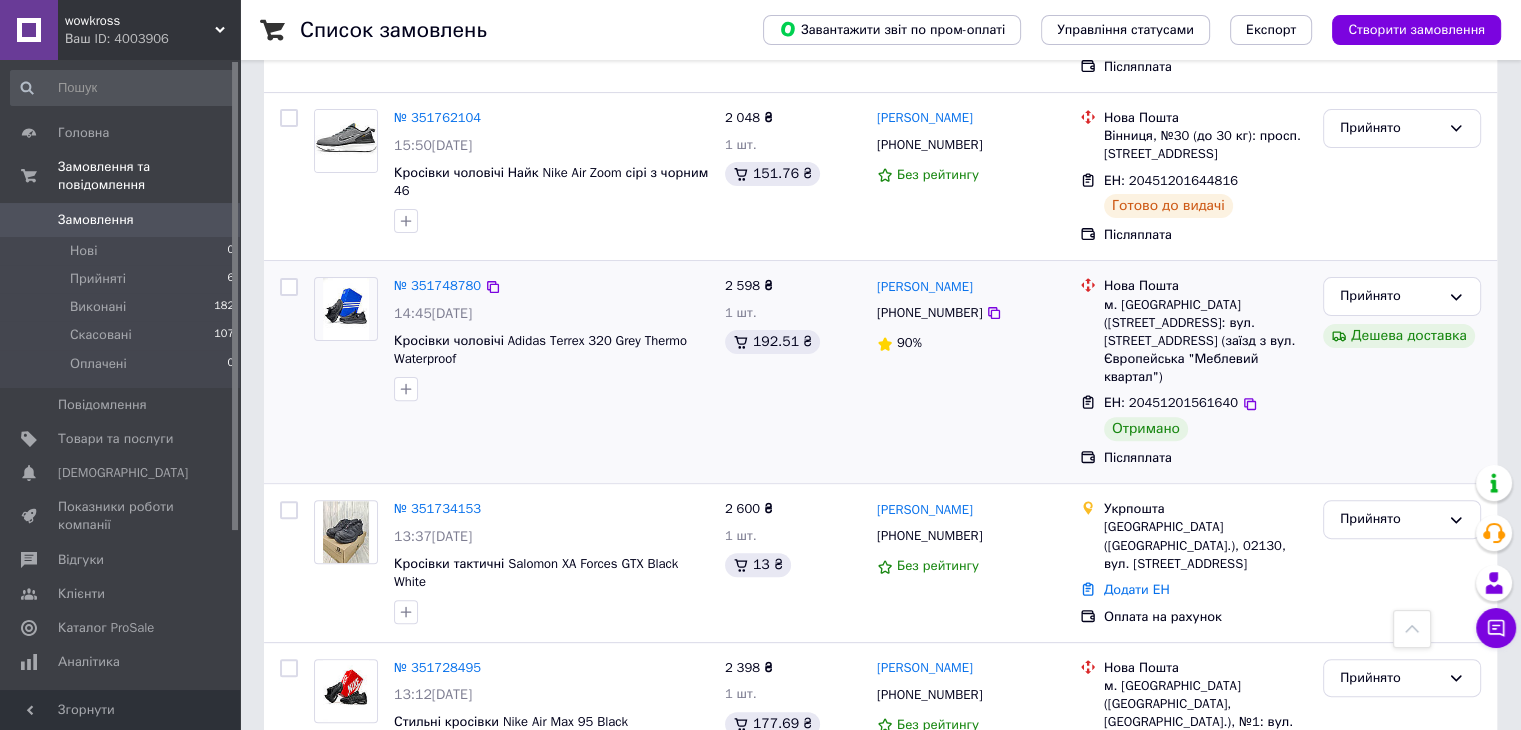 scroll, scrollTop: 600, scrollLeft: 0, axis: vertical 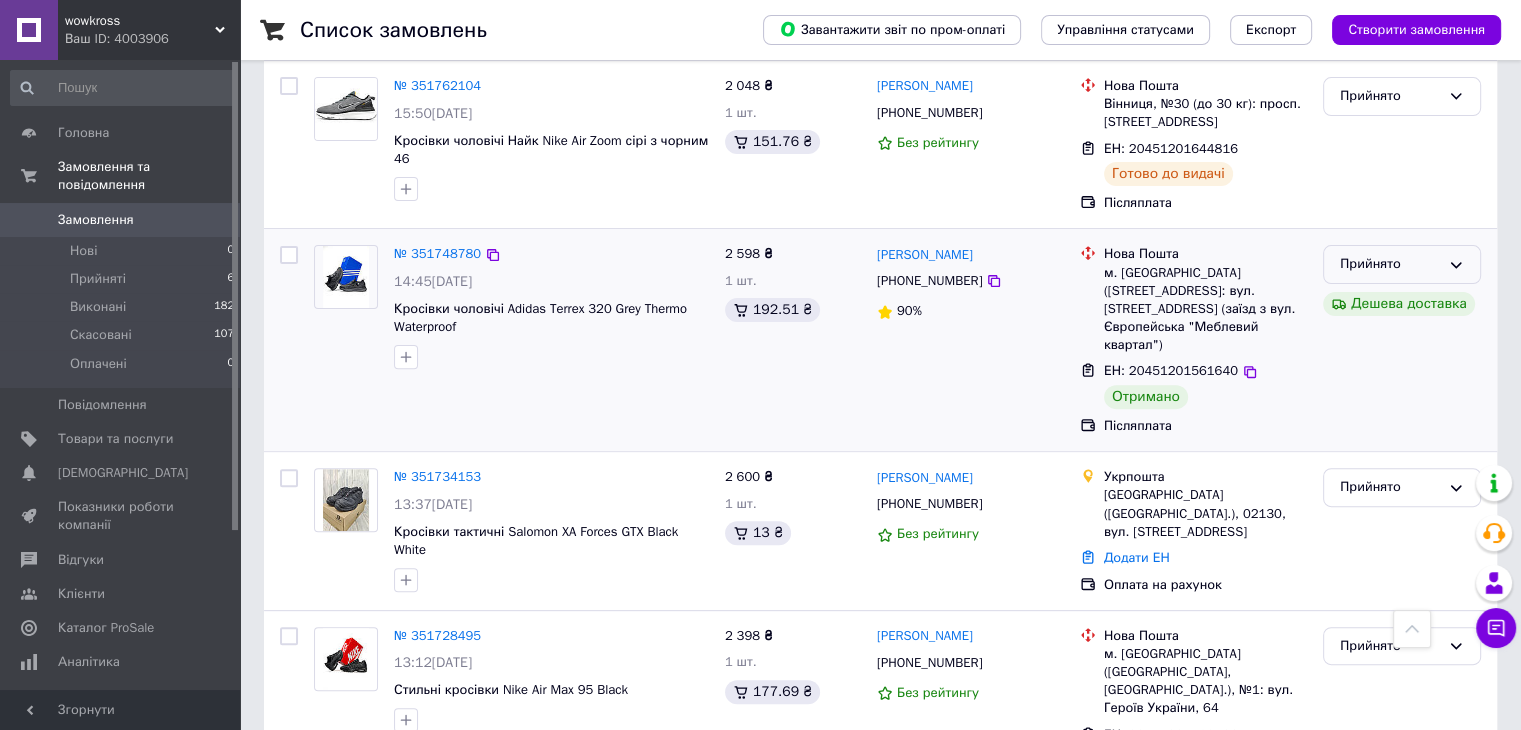 click on "Прийнято" at bounding box center [1402, 264] 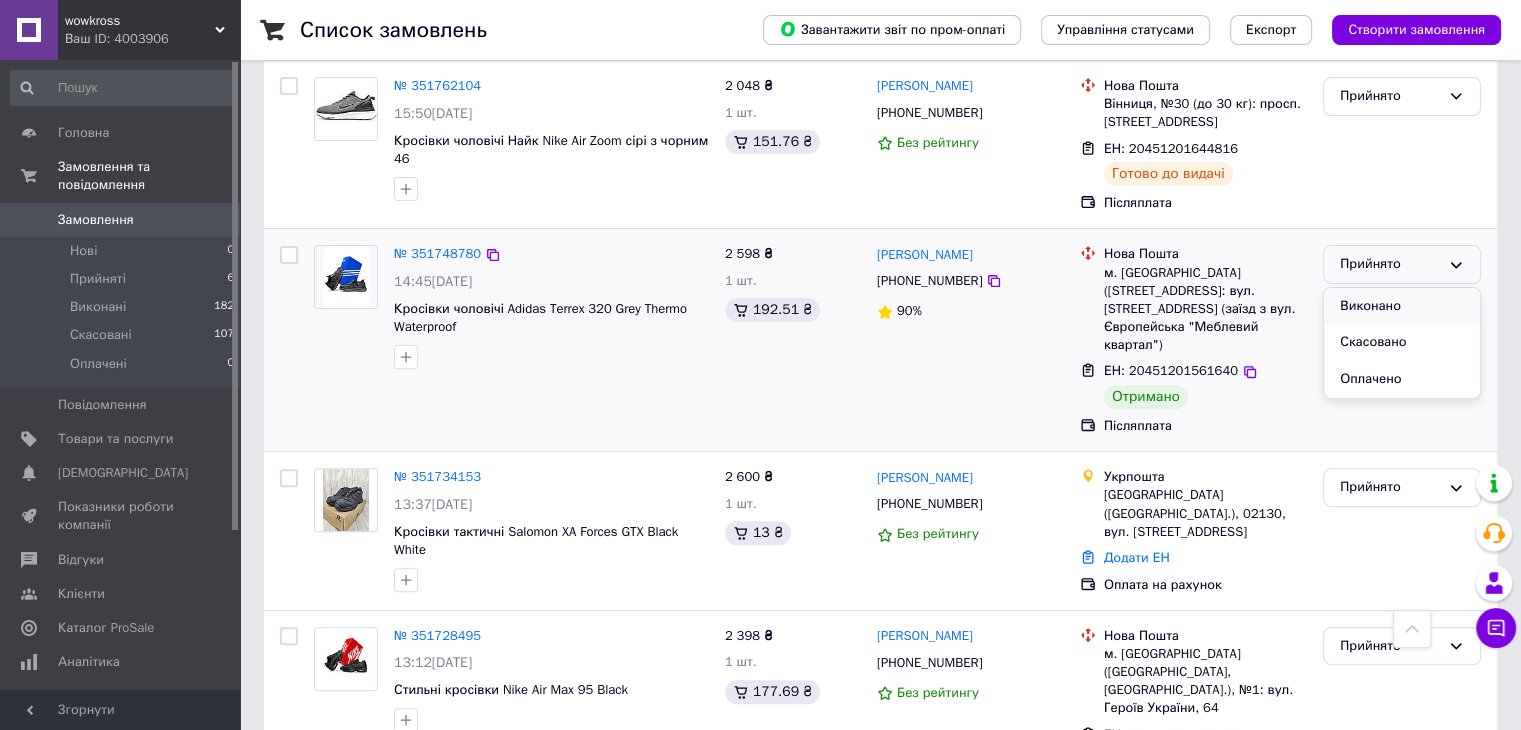 click on "Виконано" at bounding box center [1402, 306] 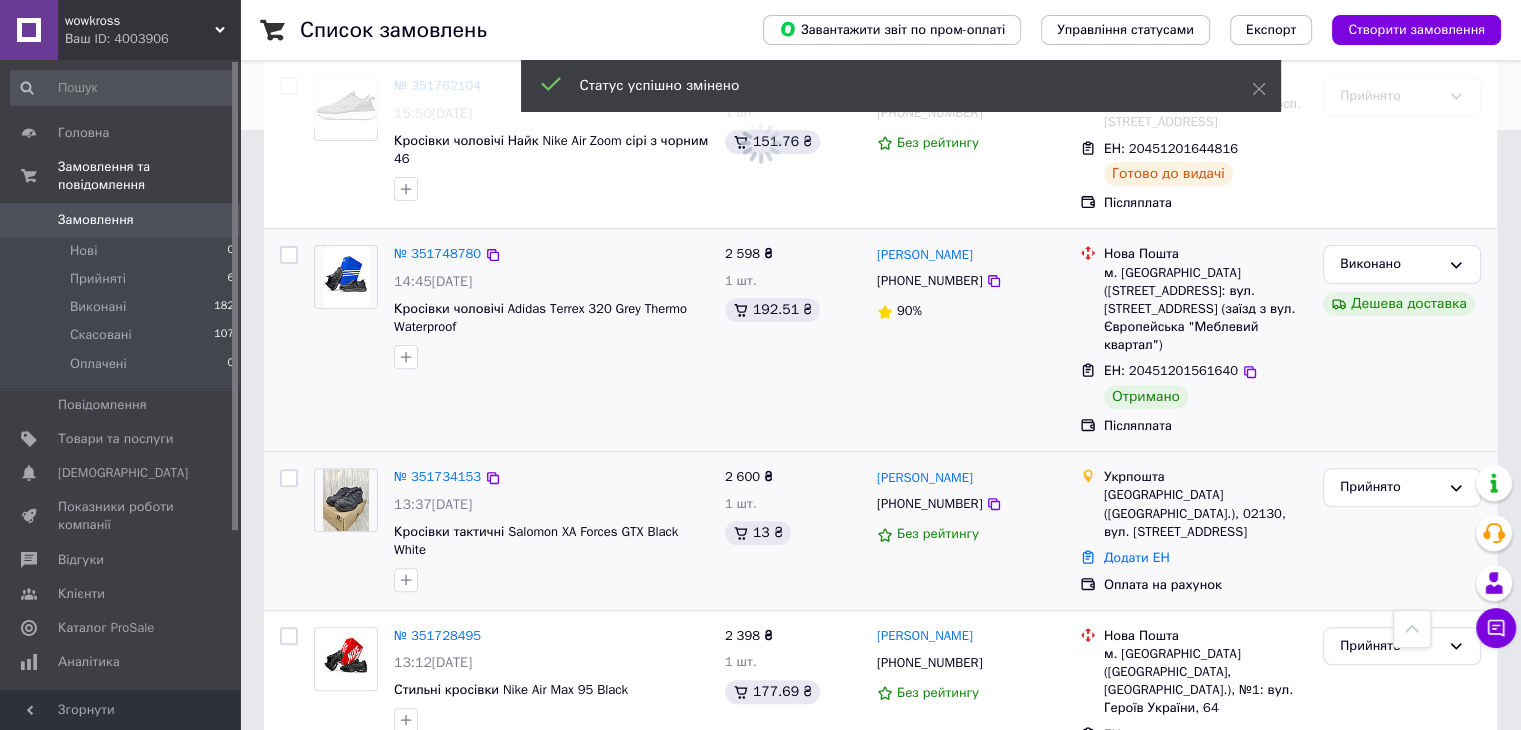 click on "Прийнято" at bounding box center [1402, 531] 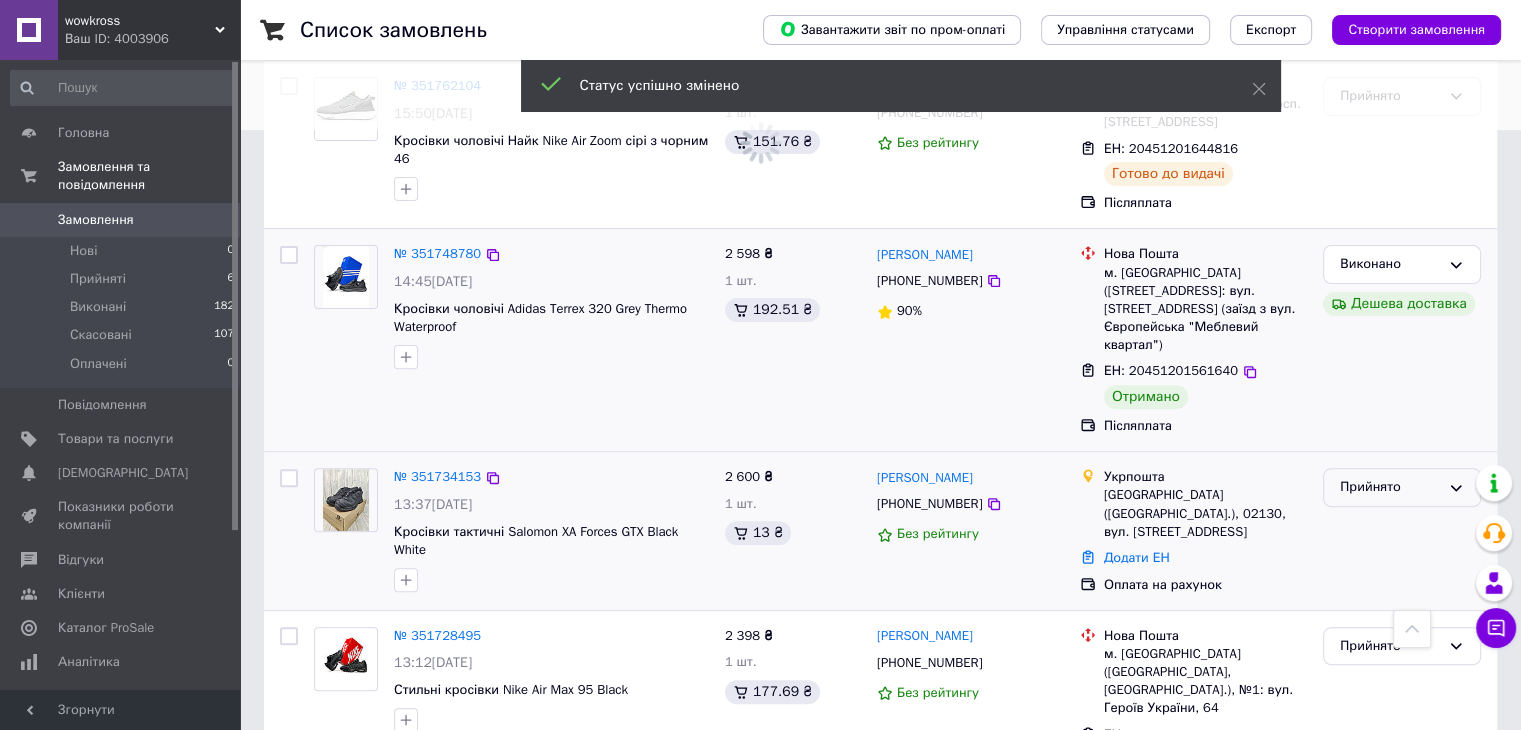 click on "Прийнято" at bounding box center [1390, 487] 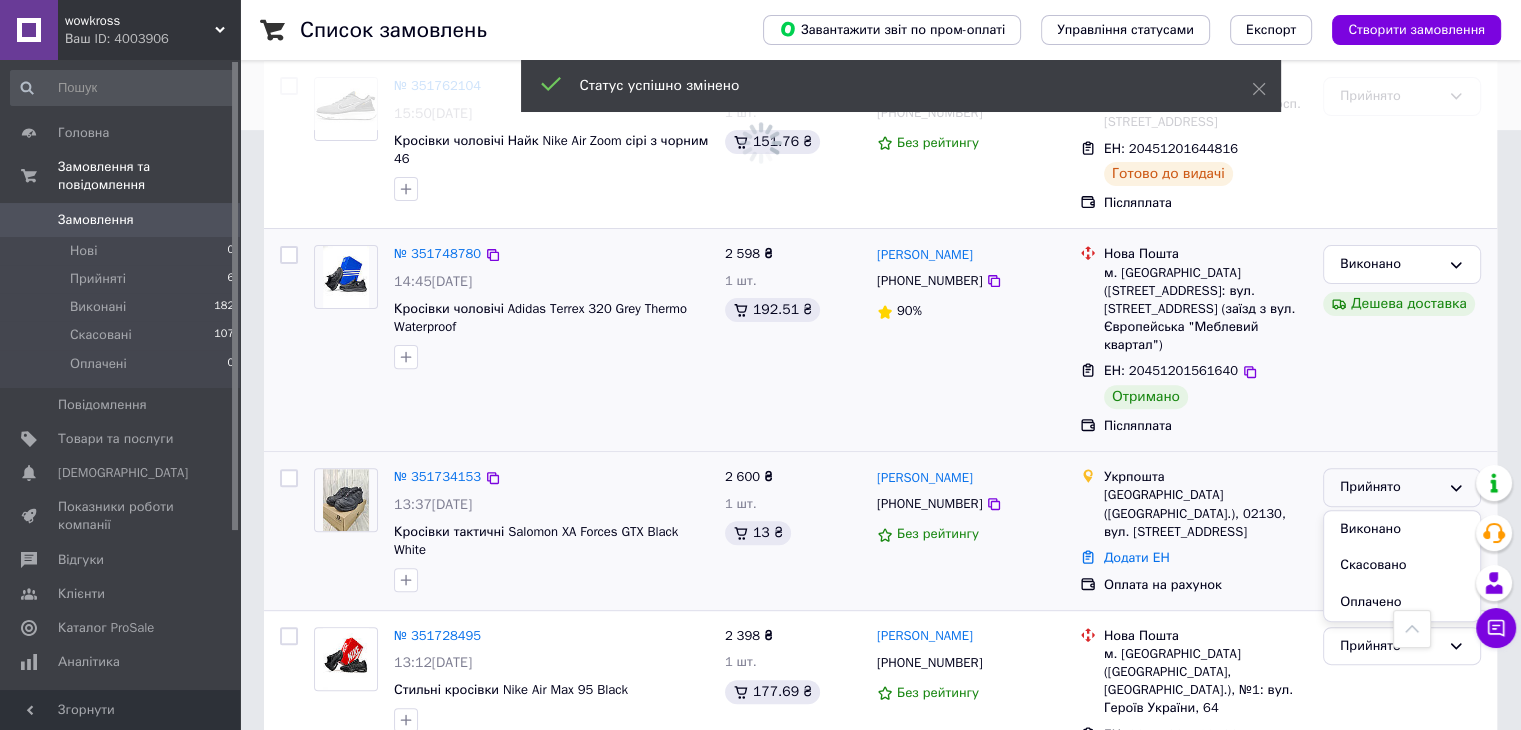click on "Виконано" at bounding box center [1402, 529] 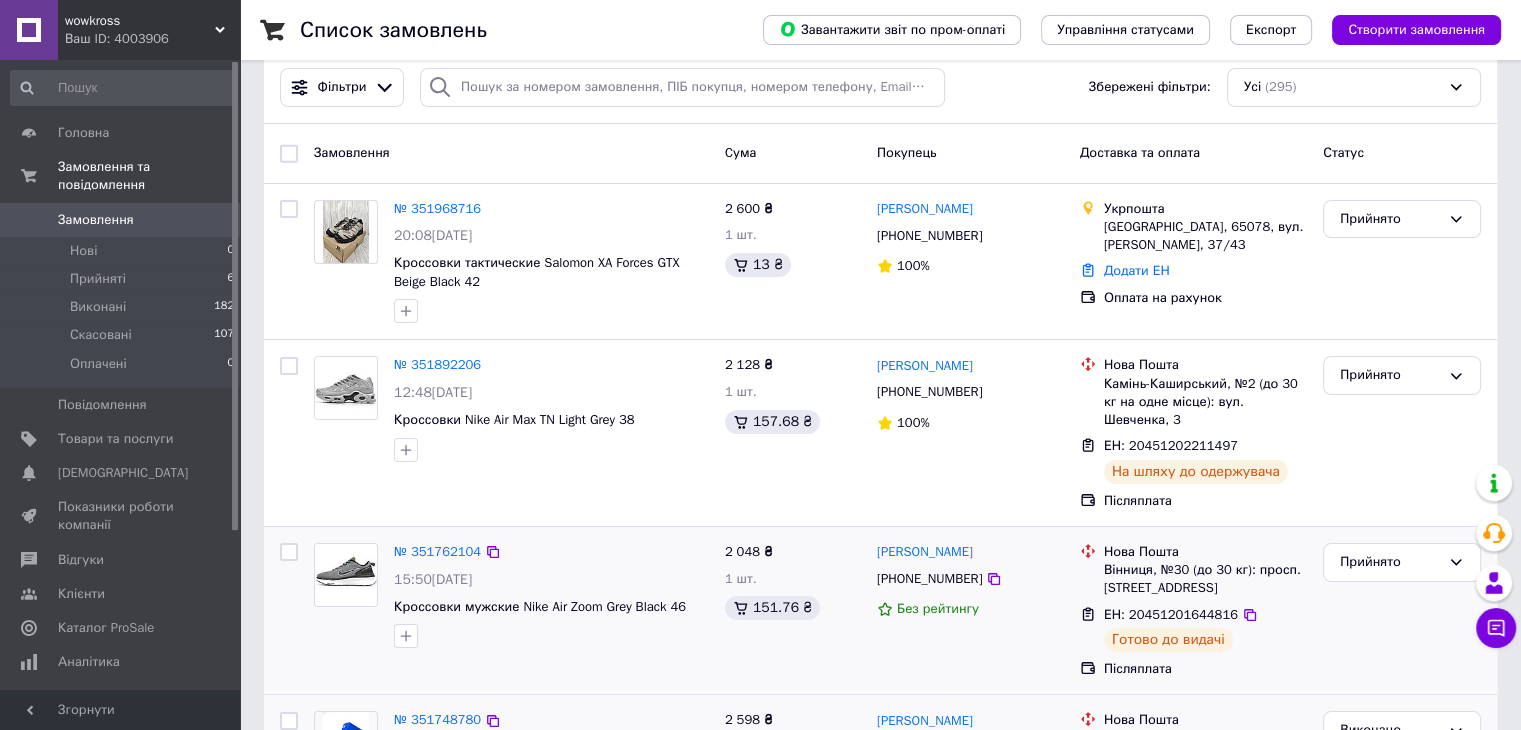 scroll, scrollTop: 100, scrollLeft: 0, axis: vertical 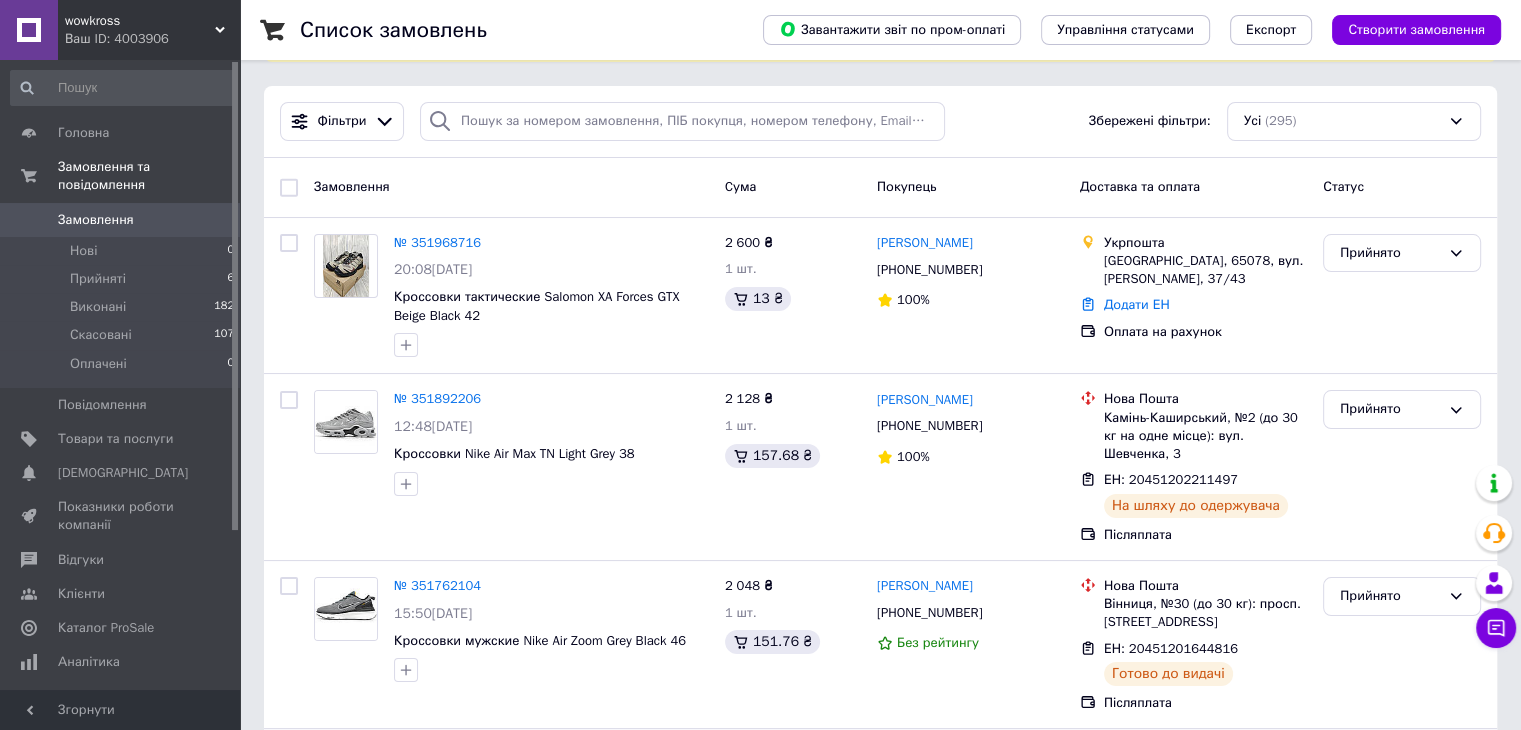 click on "Замовлення" at bounding box center (96, 220) 